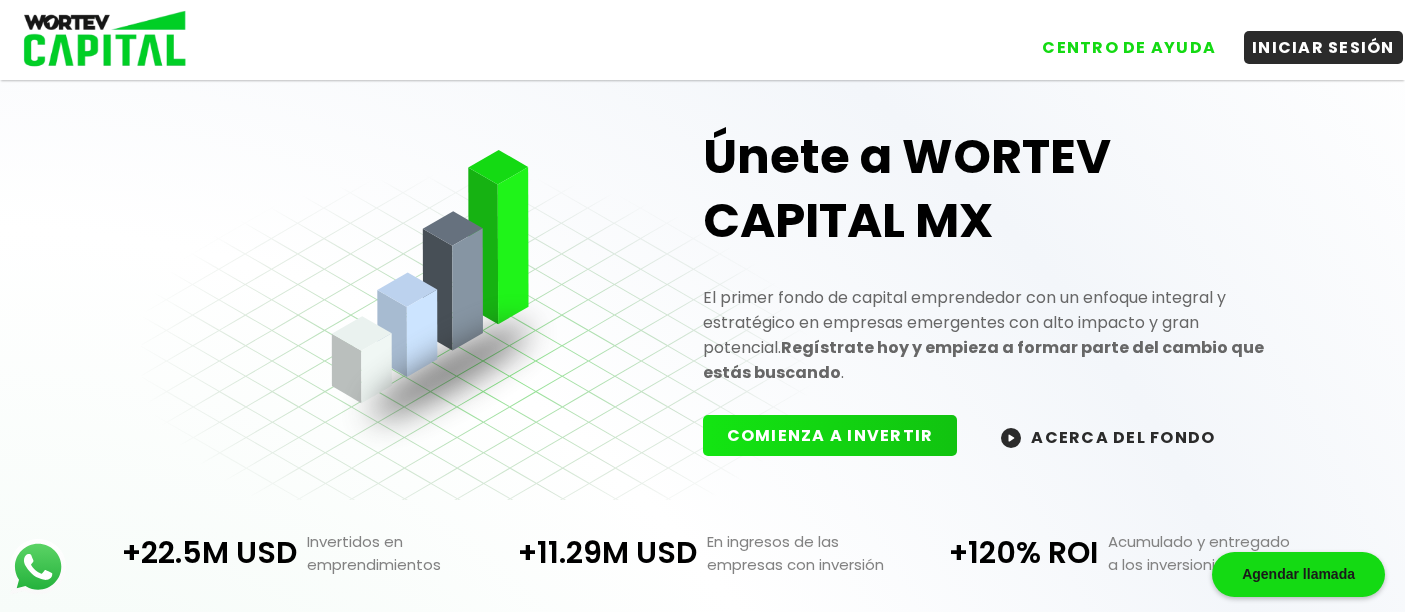scroll, scrollTop: 0, scrollLeft: 0, axis: both 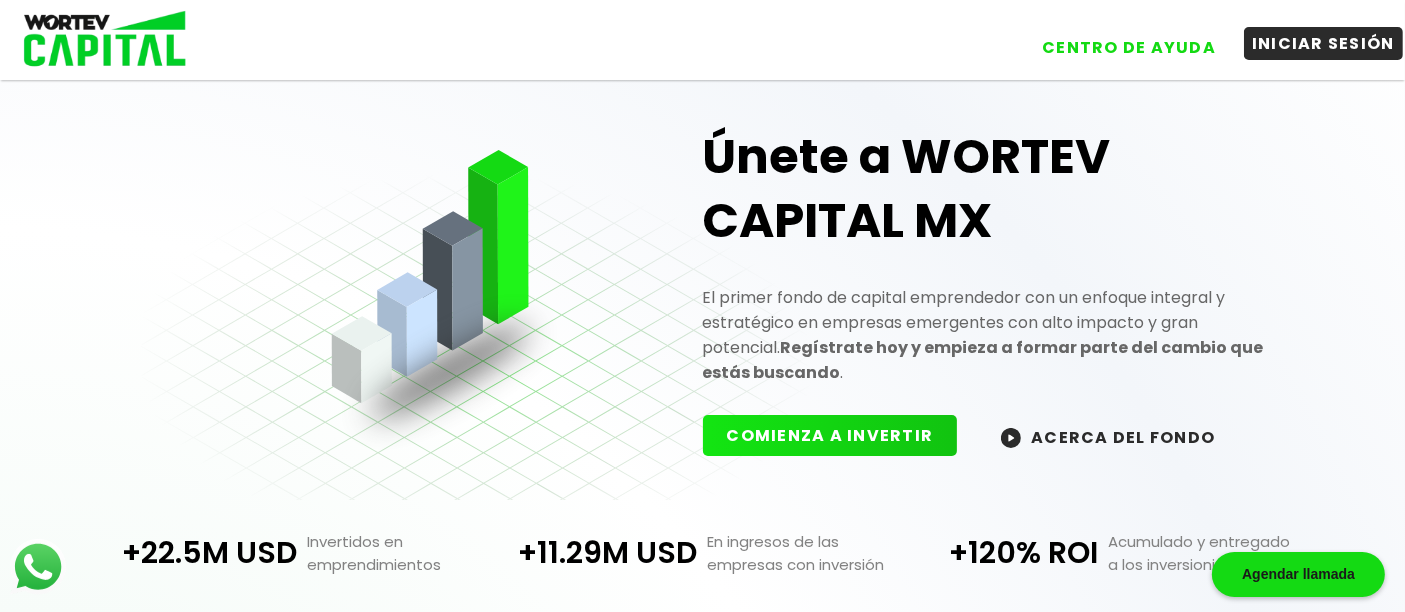 click on "INICIAR SESIÓN" at bounding box center [1323, 43] 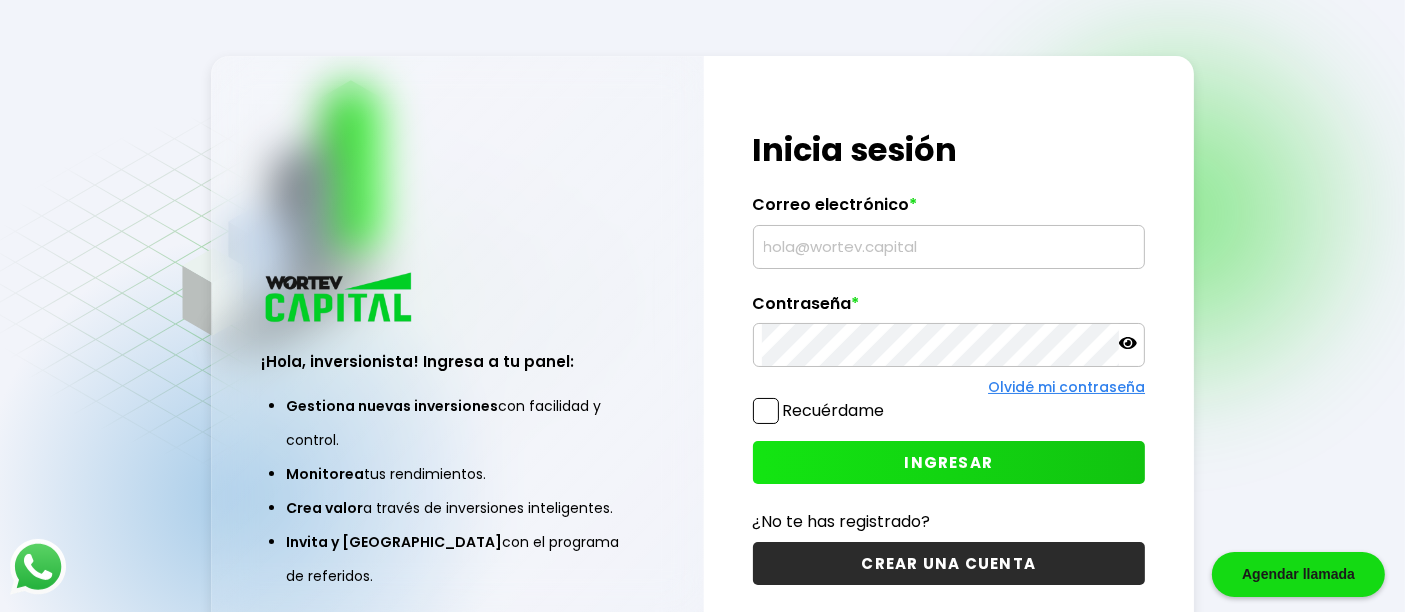 click at bounding box center (949, 247) 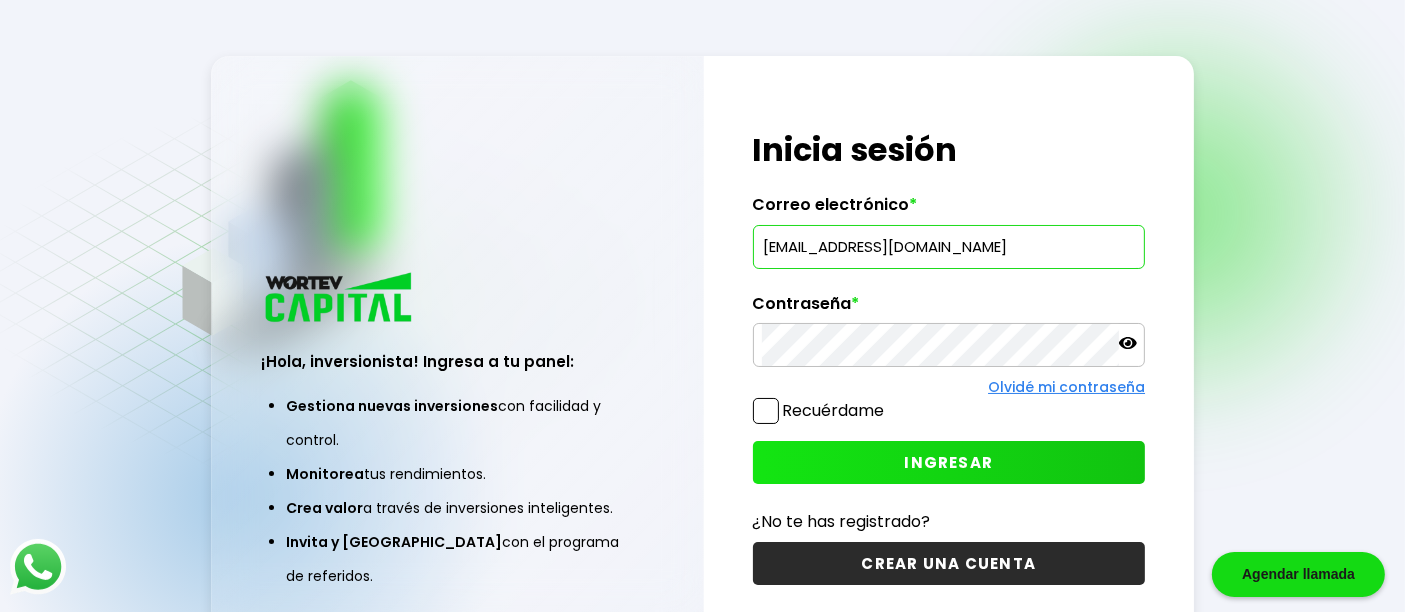 click on "[EMAIL_ADDRESS][DOMAIN_NAME]" at bounding box center [949, 247] 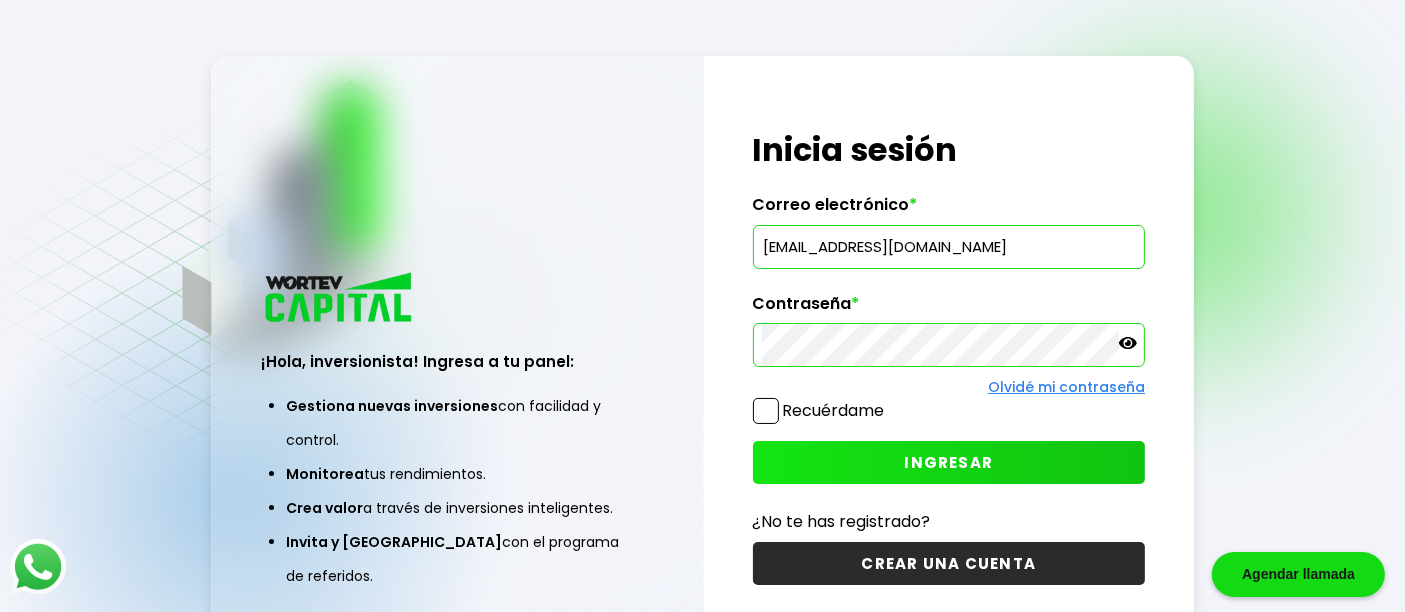 click on "INGRESAR" at bounding box center (949, 462) 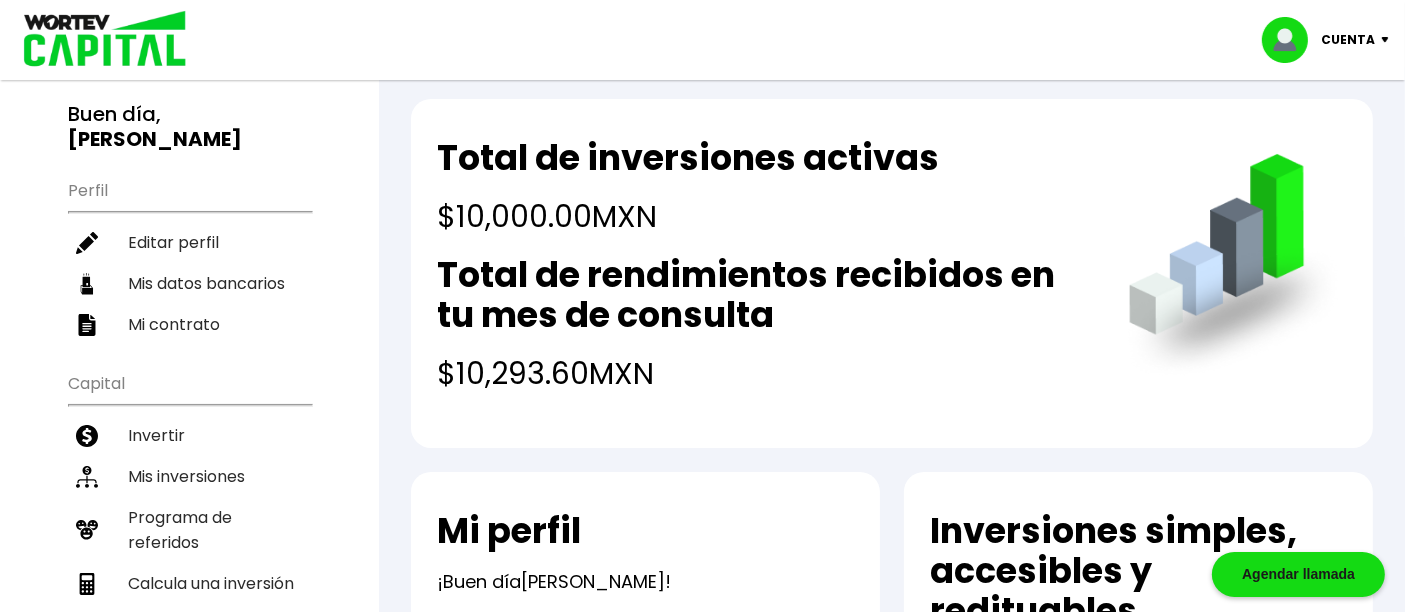 scroll, scrollTop: 0, scrollLeft: 0, axis: both 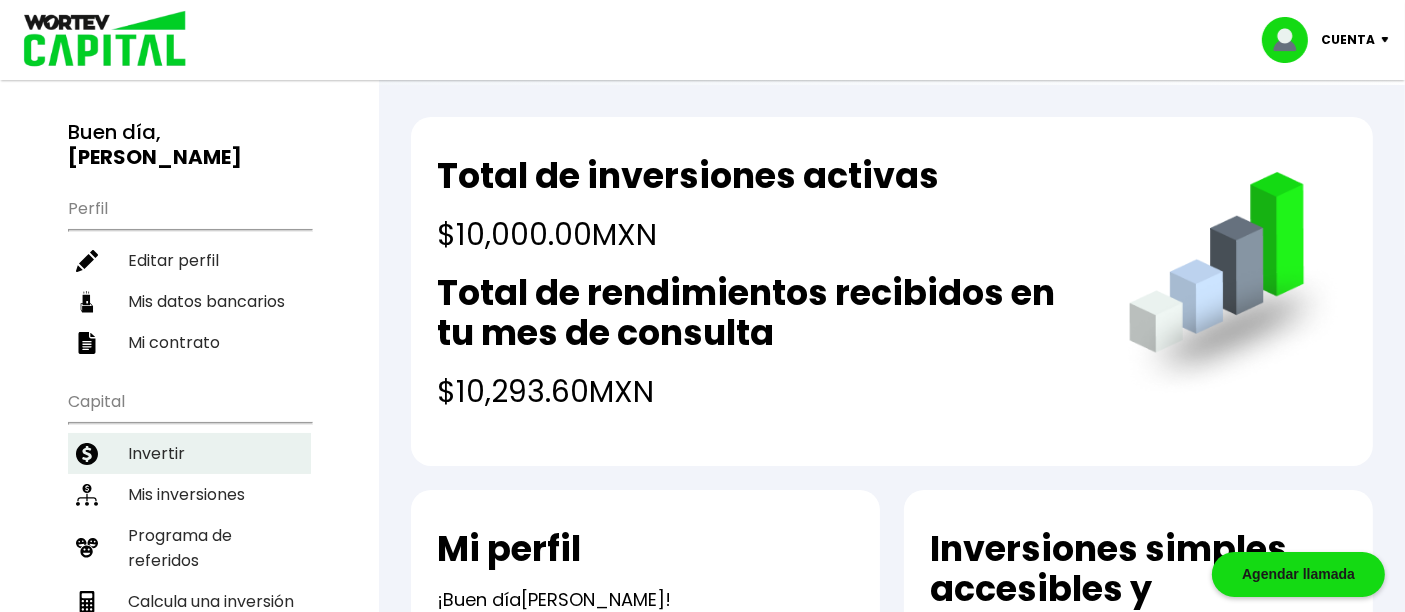 click on "Invertir" at bounding box center [189, 453] 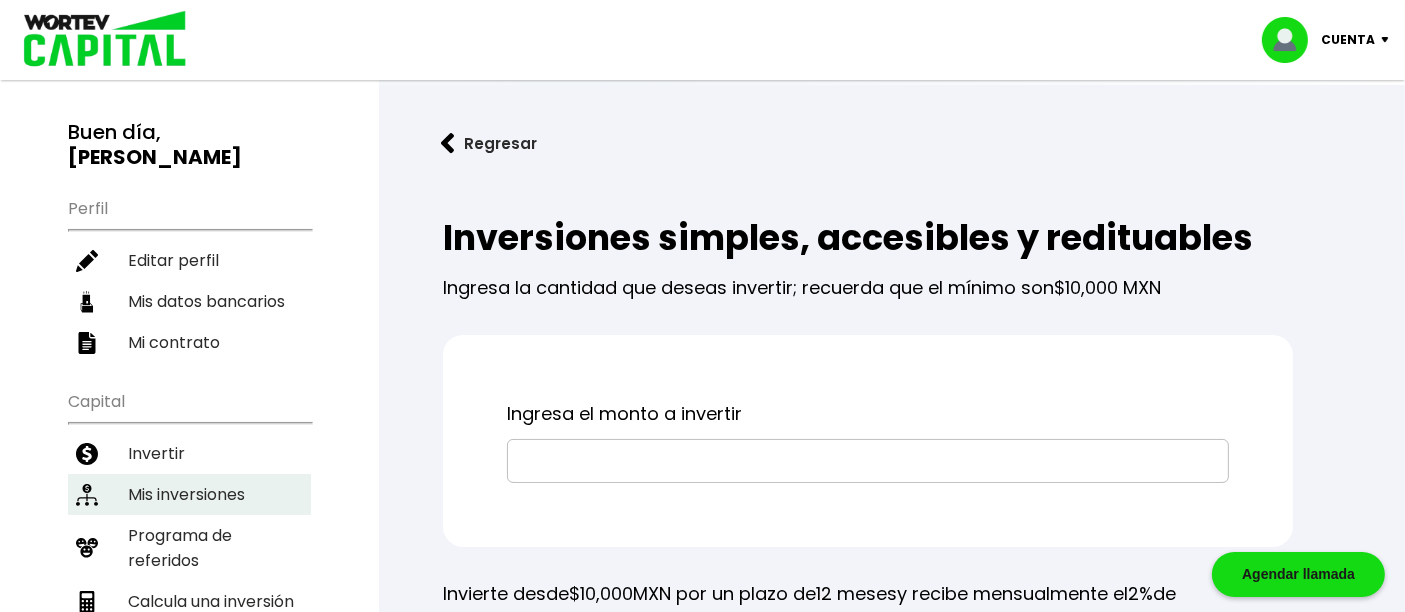 click on "Mis inversiones" at bounding box center [189, 494] 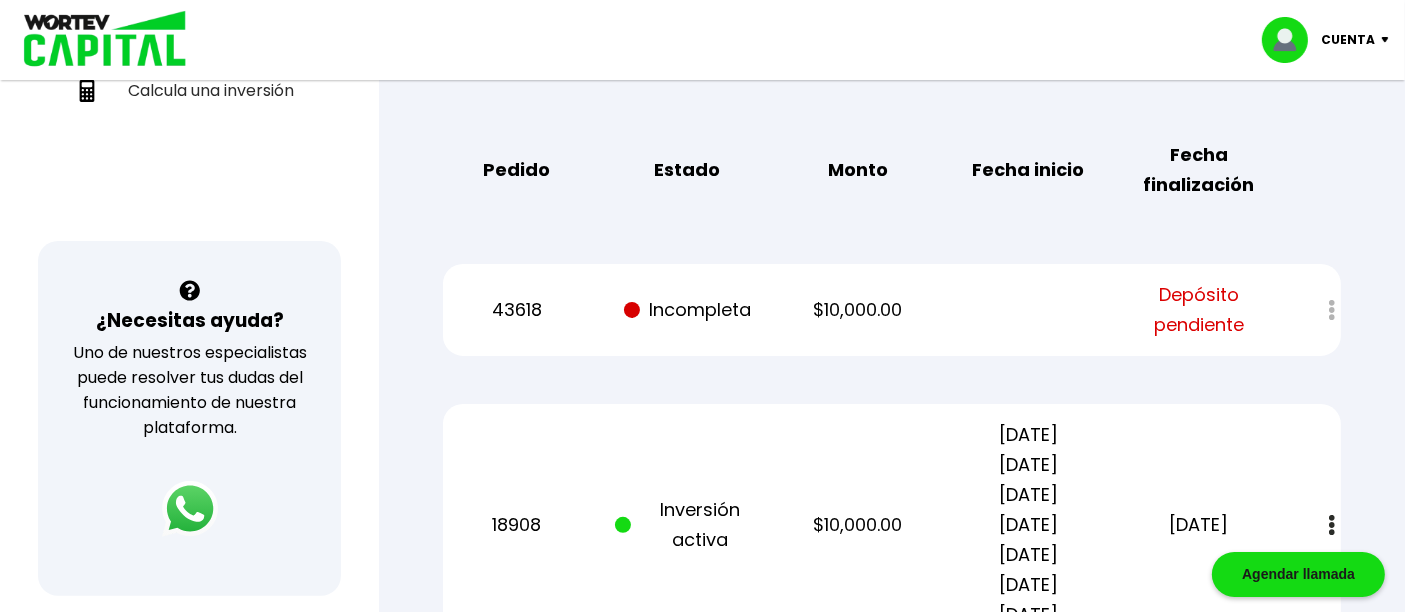 scroll, scrollTop: 555, scrollLeft: 0, axis: vertical 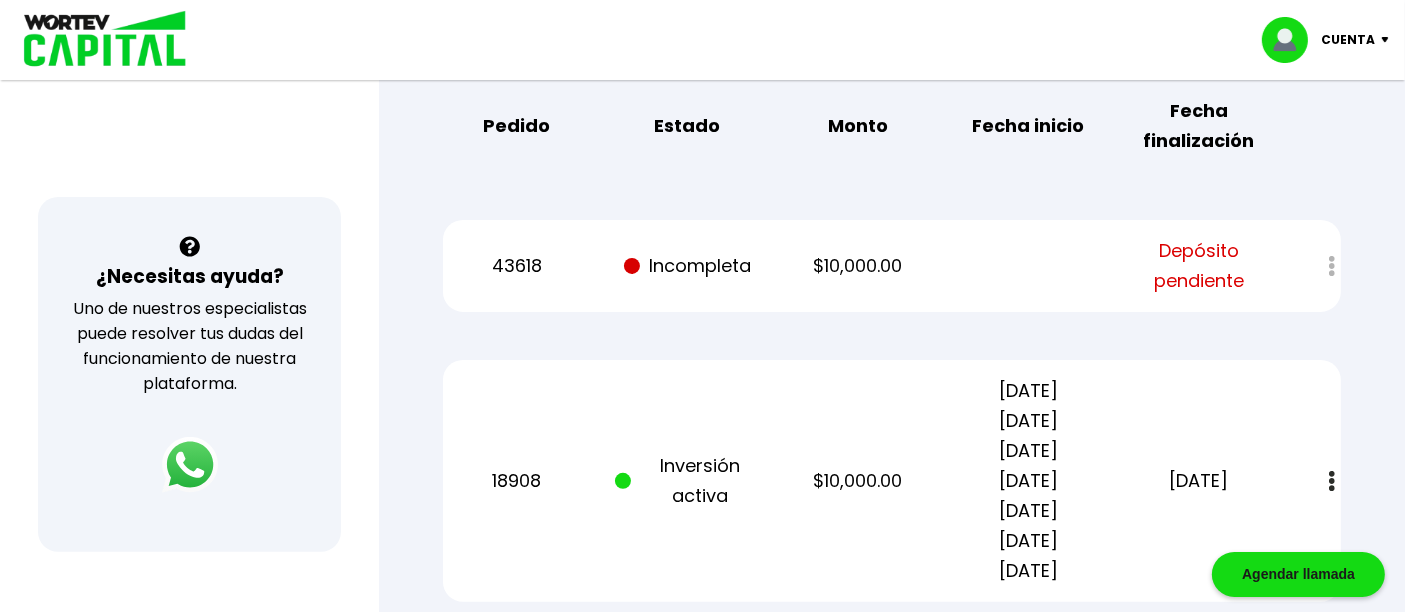 click at bounding box center [1318, 266] 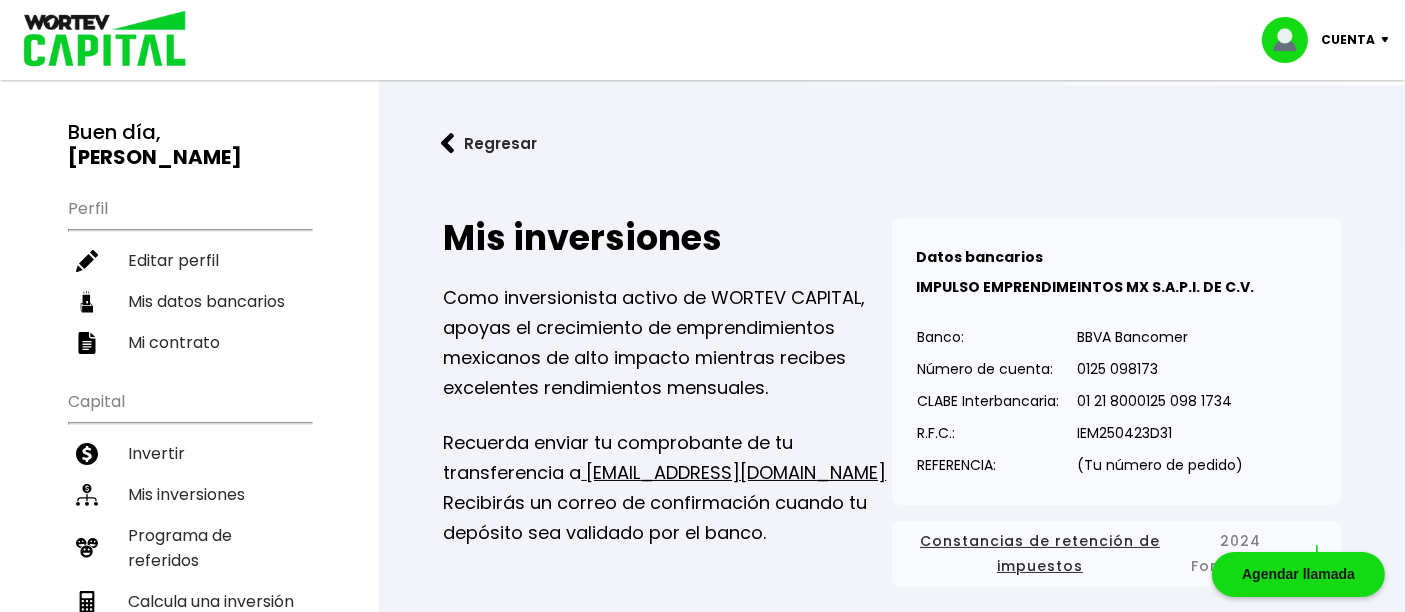 scroll, scrollTop: 0, scrollLeft: 0, axis: both 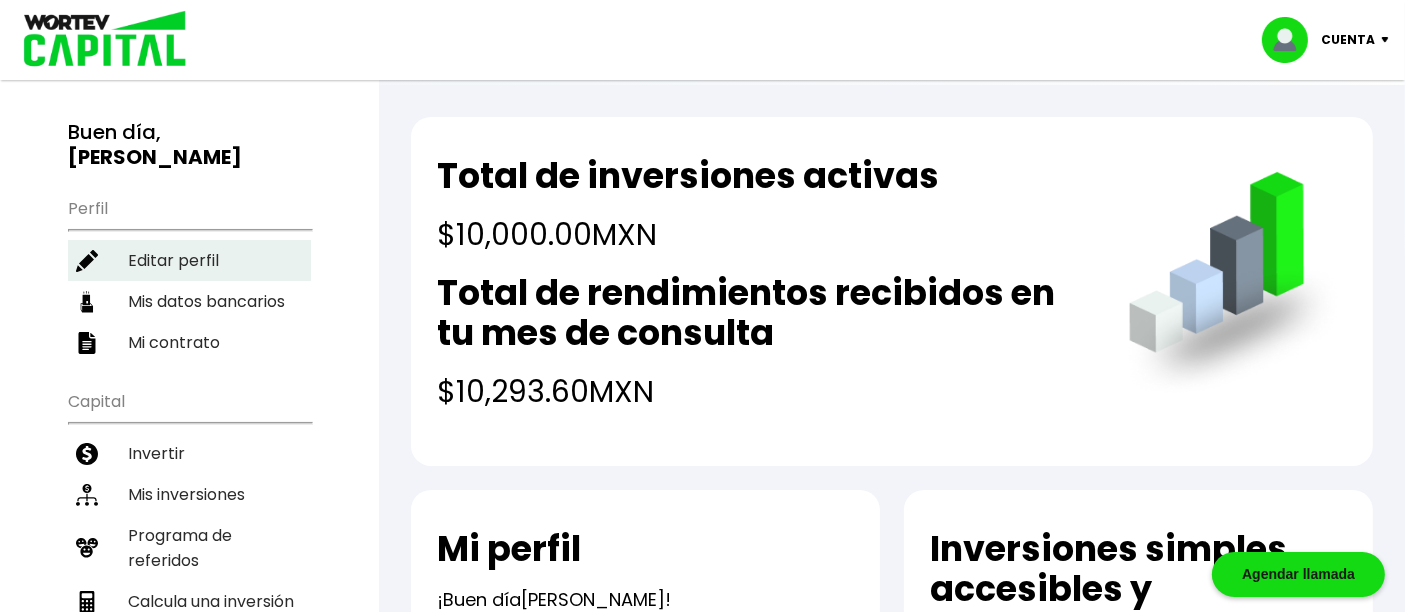 click on "Editar perfil" at bounding box center (189, 260) 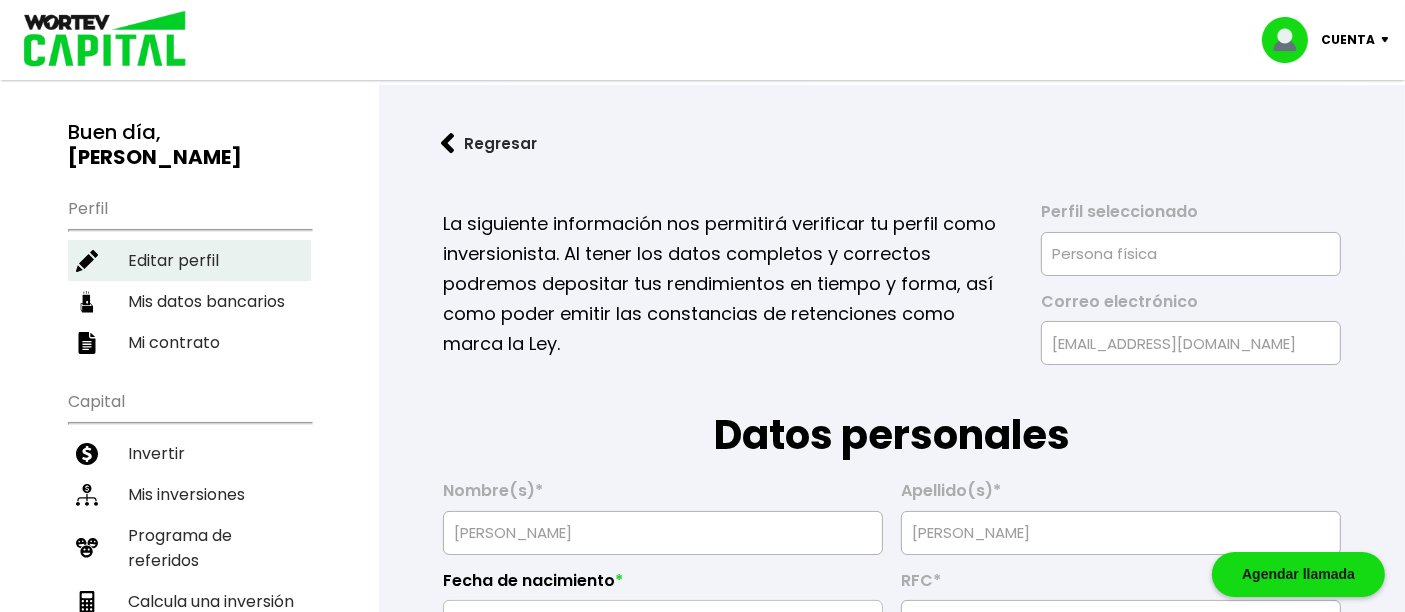 type on "[DATE]" 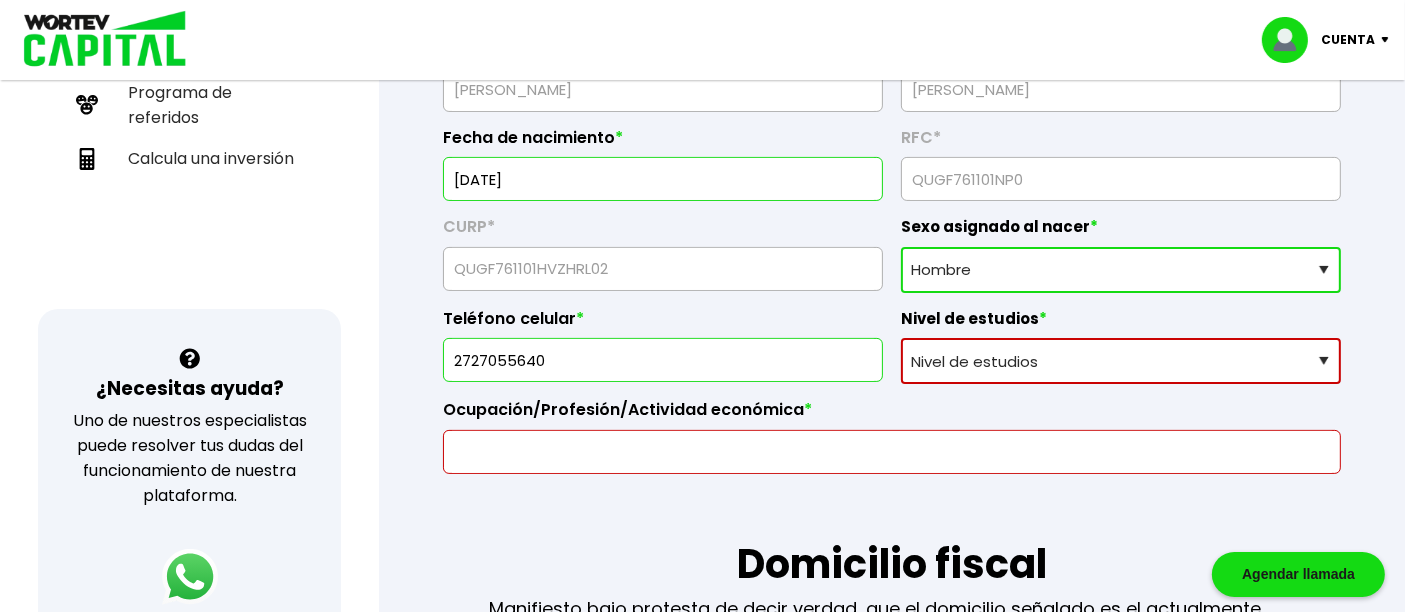 scroll, scrollTop: 444, scrollLeft: 0, axis: vertical 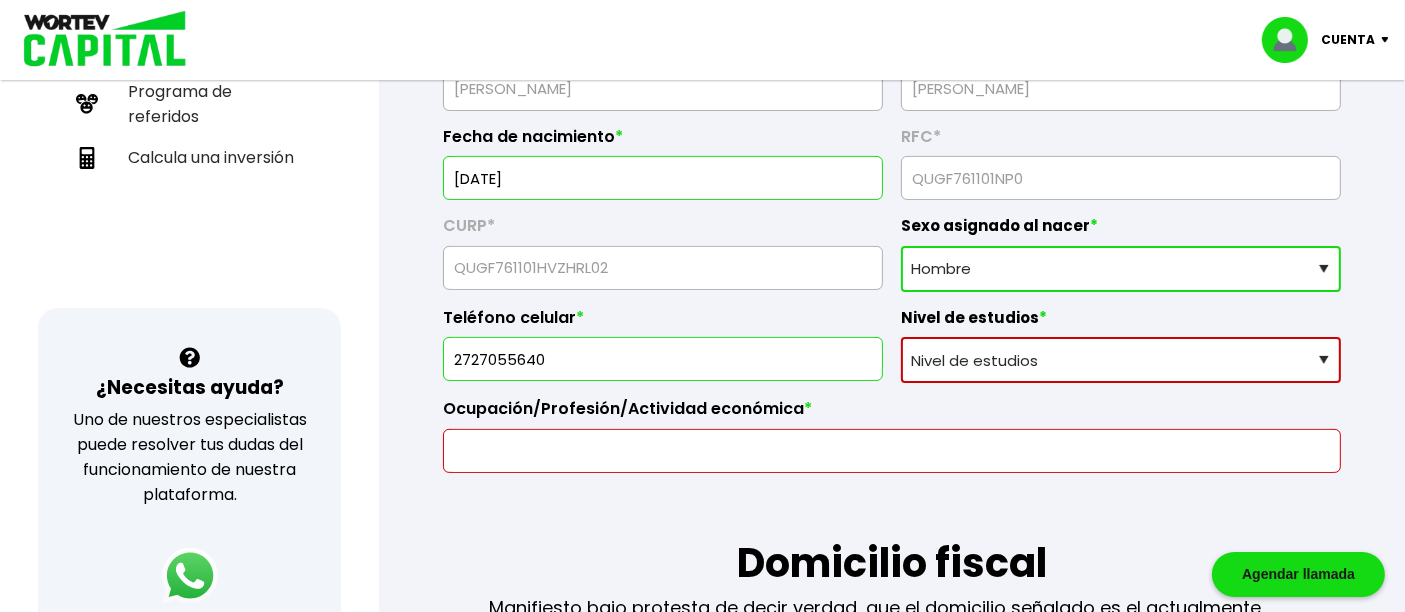 click on "Nivel de estudios Primaria Secundaria Bachillerato Licenciatura Posgrado" at bounding box center (1121, 360) 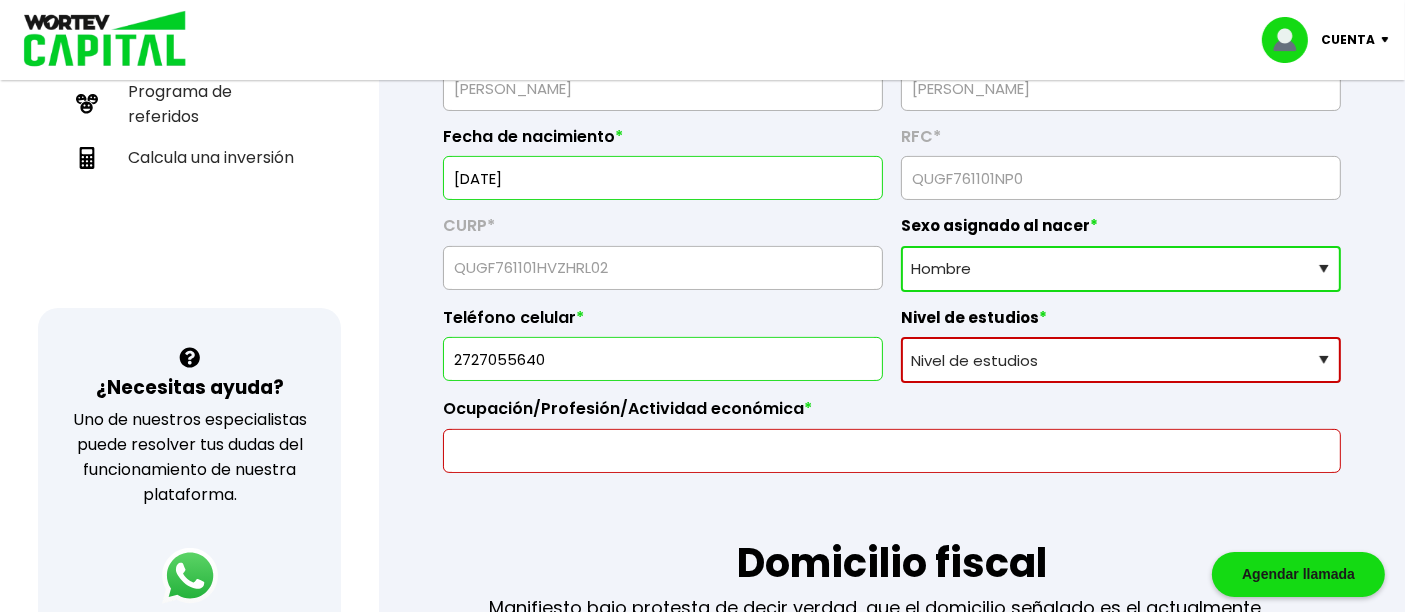 select on "Posgrado" 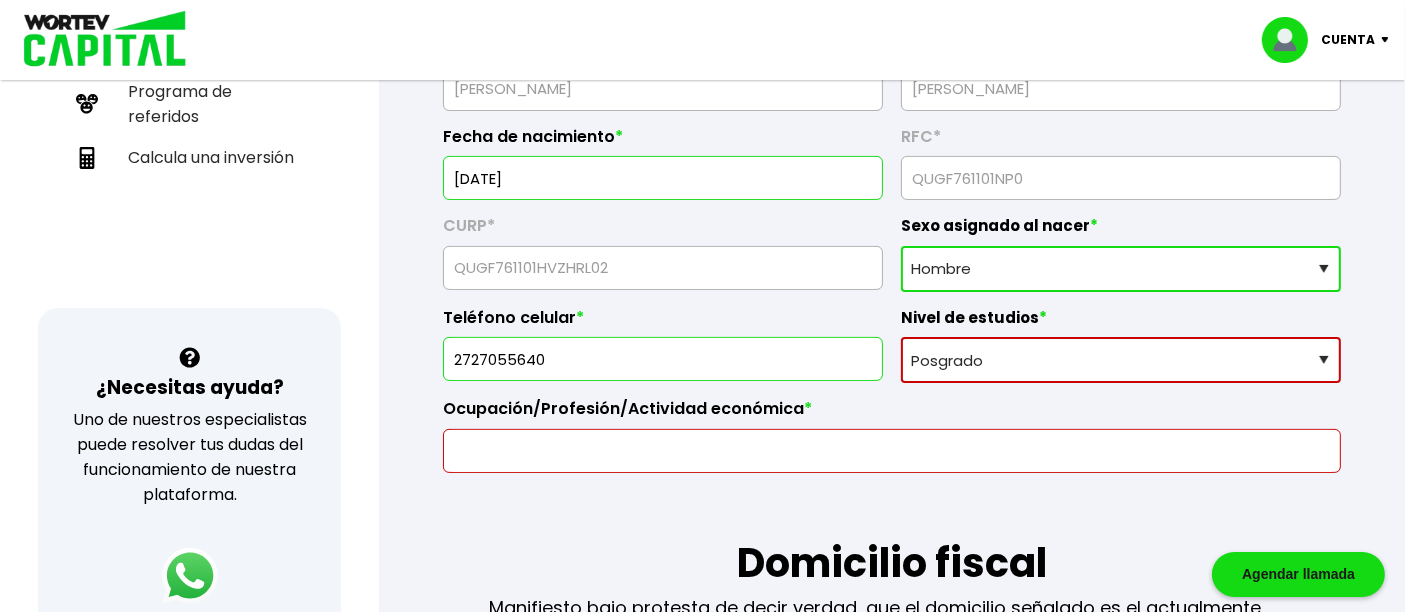 click on "Nivel de estudios Primaria Secundaria Bachillerato Licenciatura Posgrado" at bounding box center (1121, 360) 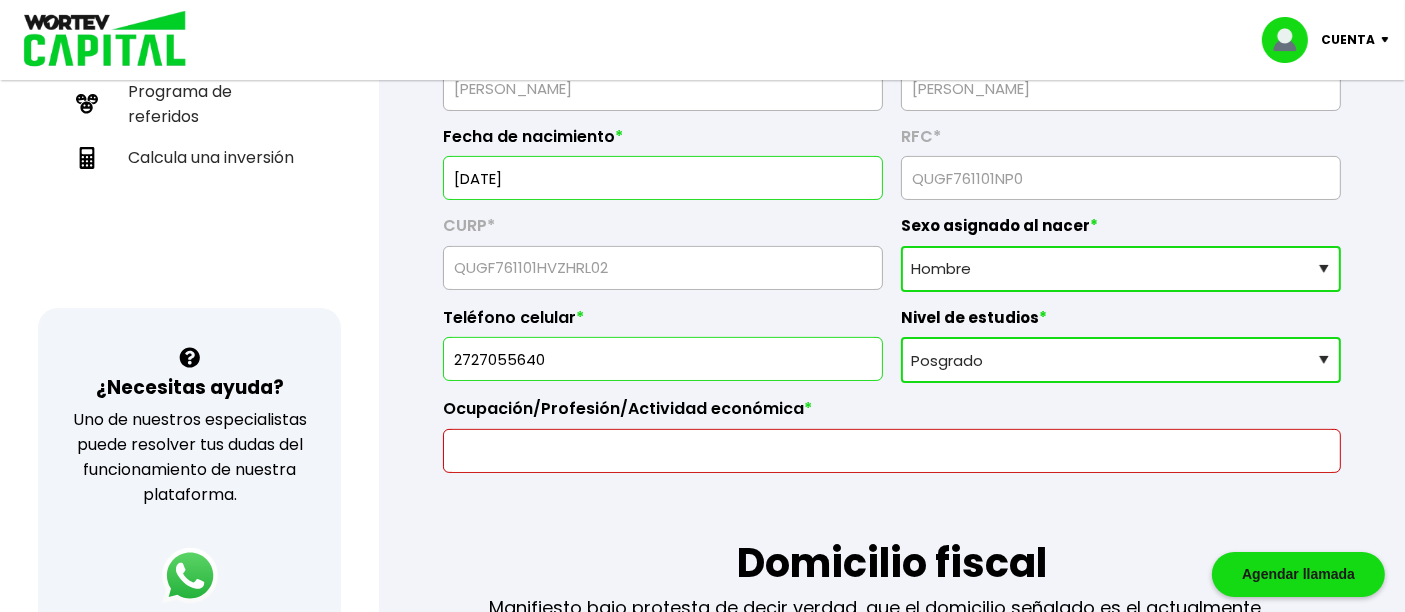 click at bounding box center (892, 451) 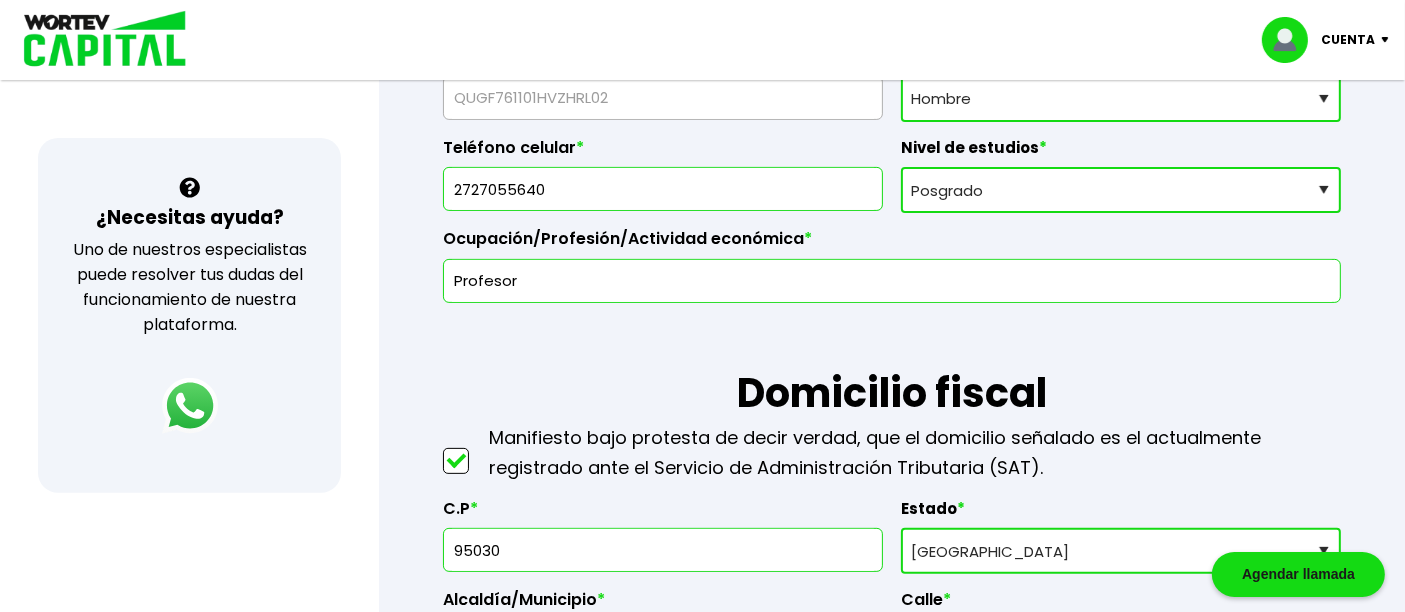 scroll, scrollTop: 555, scrollLeft: 0, axis: vertical 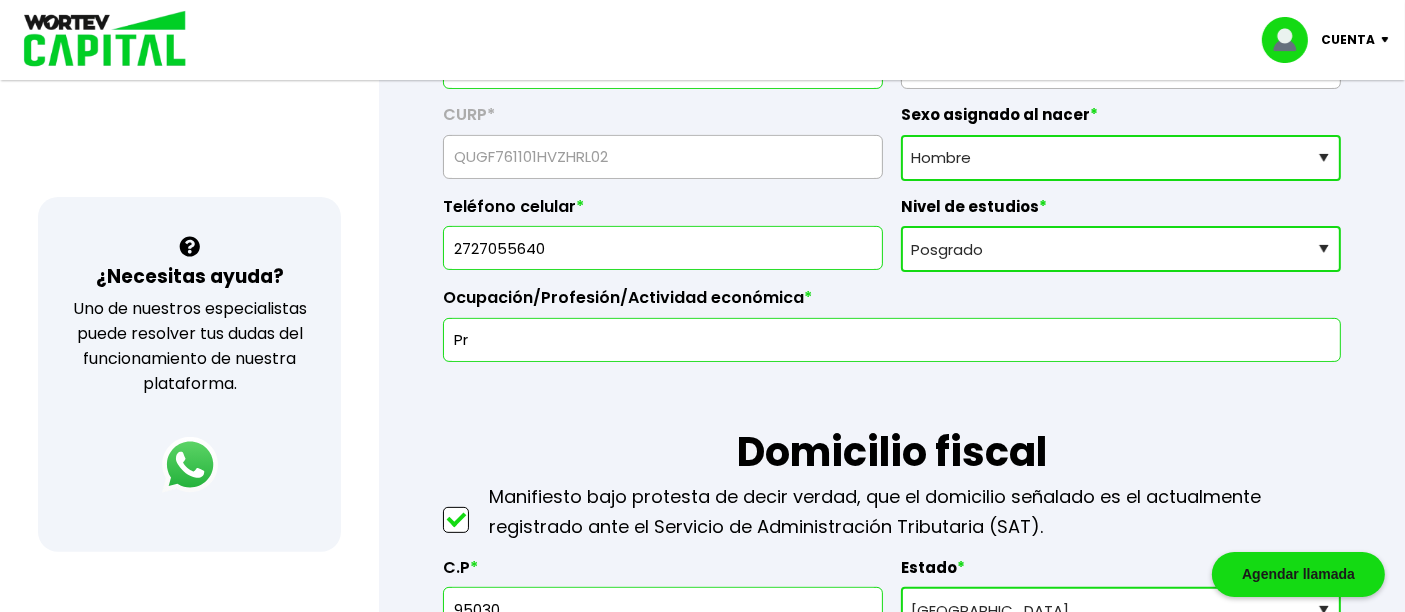 type on "P" 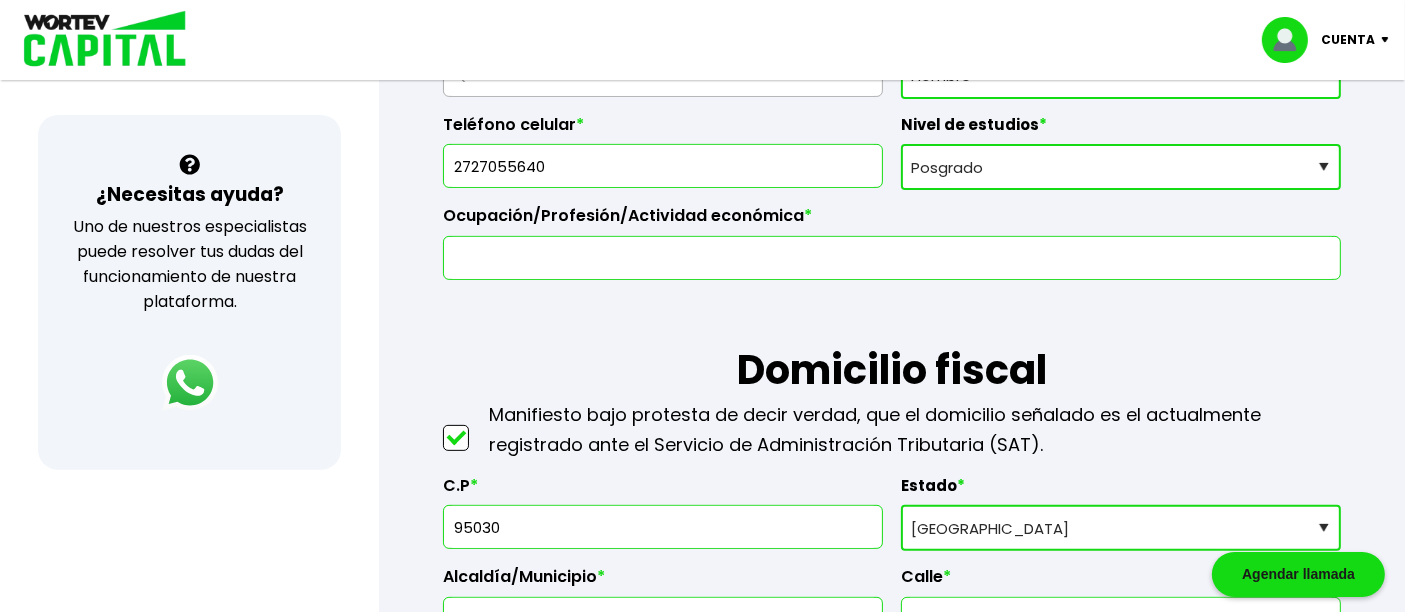 scroll, scrollTop: 666, scrollLeft: 0, axis: vertical 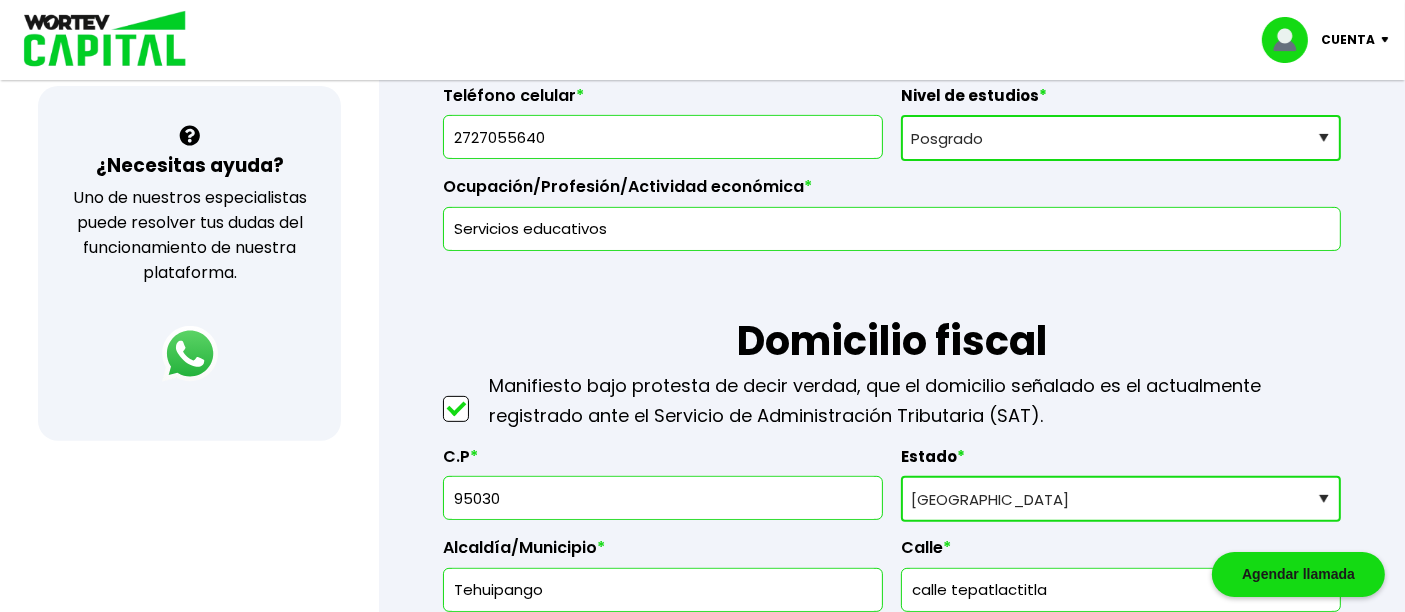 type on "Servicios educativos" 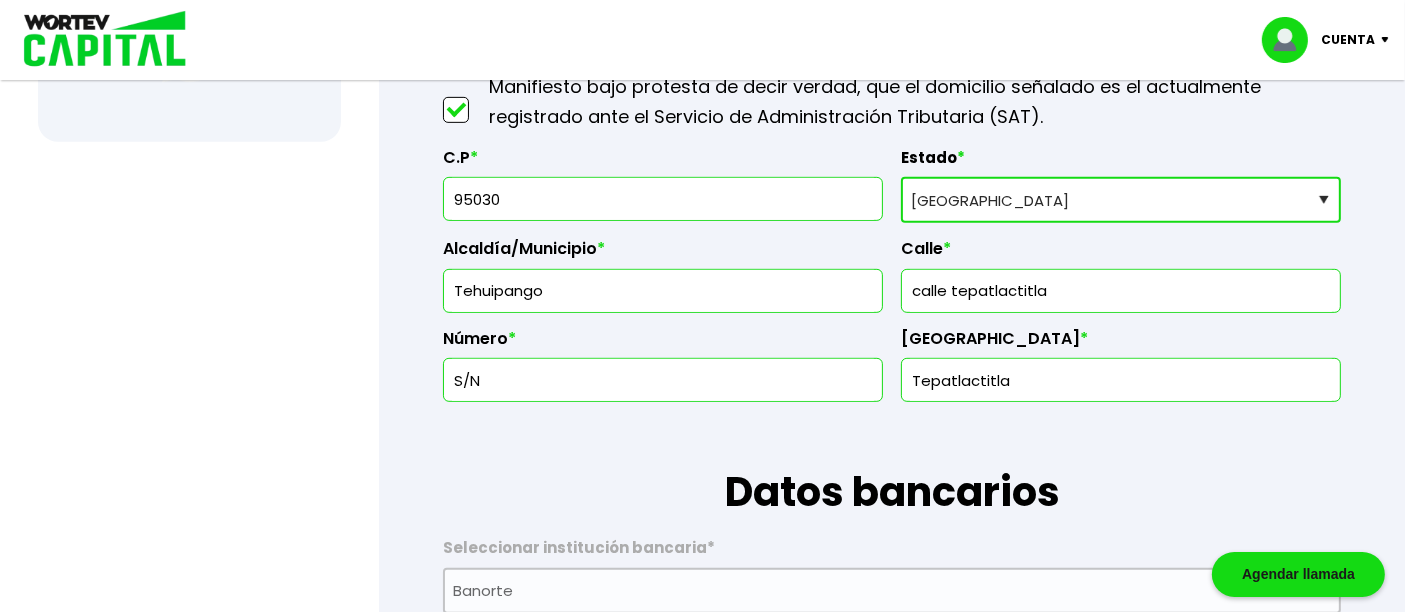 scroll, scrollTop: 1000, scrollLeft: 0, axis: vertical 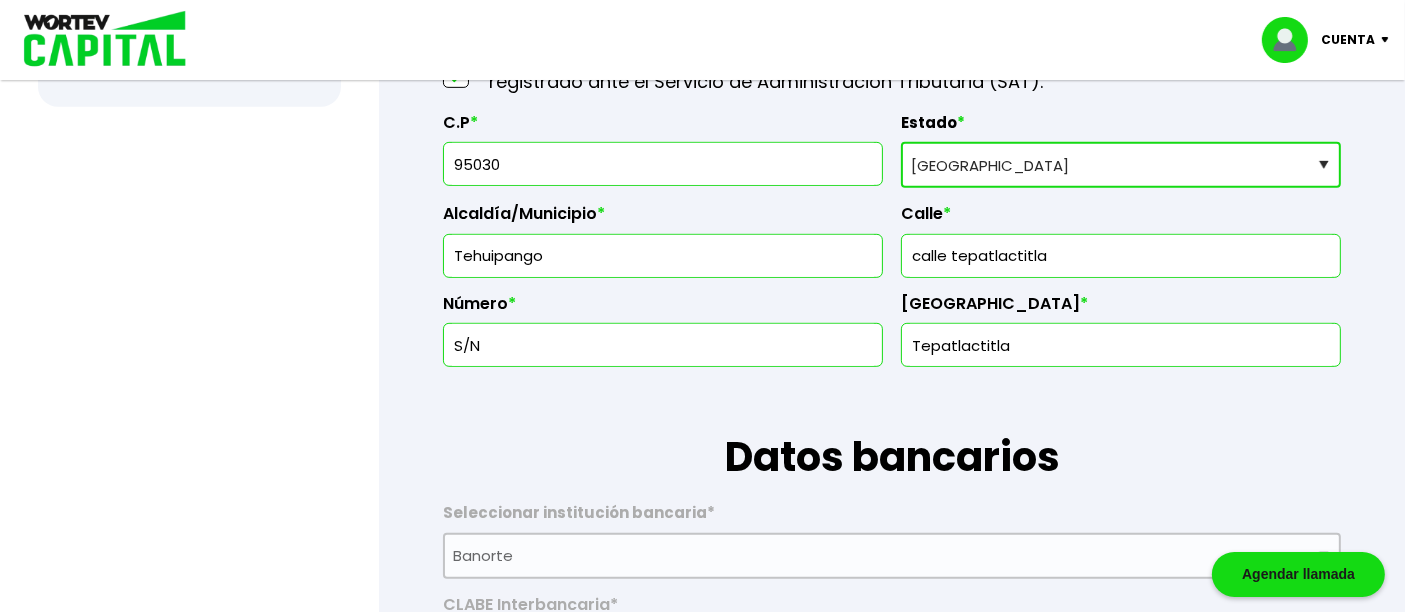 drag, startPoint x: 1031, startPoint y: 344, endPoint x: 890, endPoint y: 330, distance: 141.69333 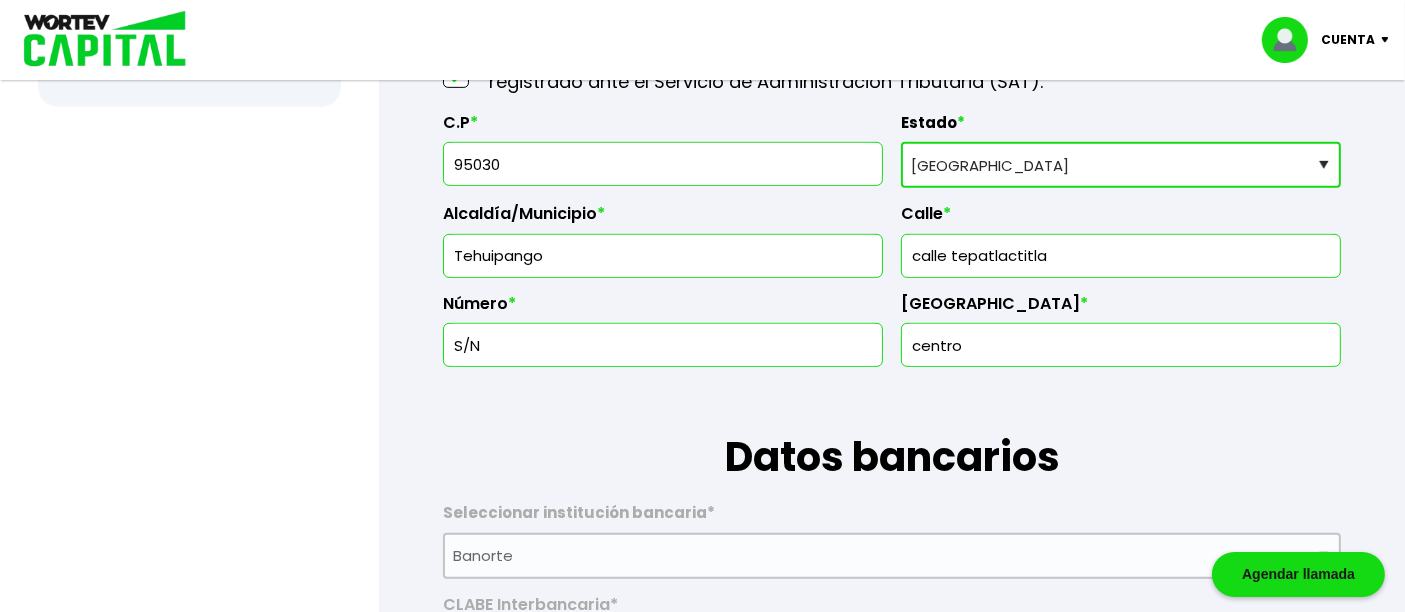 type on "centro" 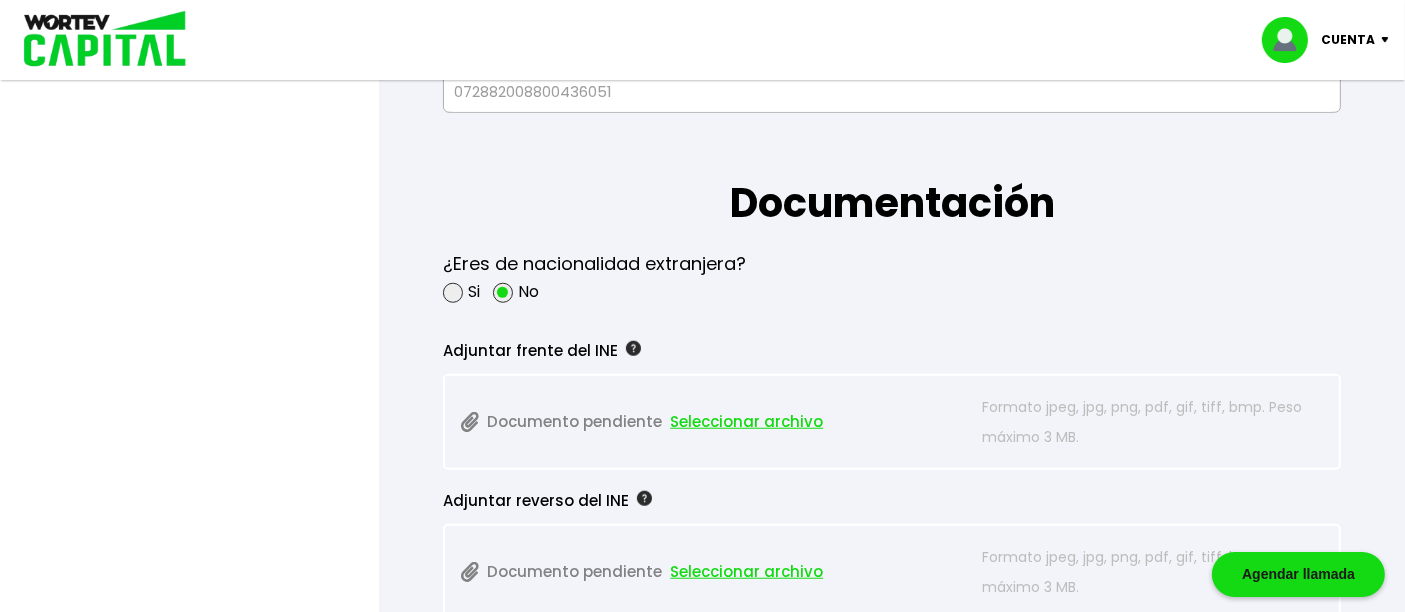 scroll, scrollTop: 1666, scrollLeft: 0, axis: vertical 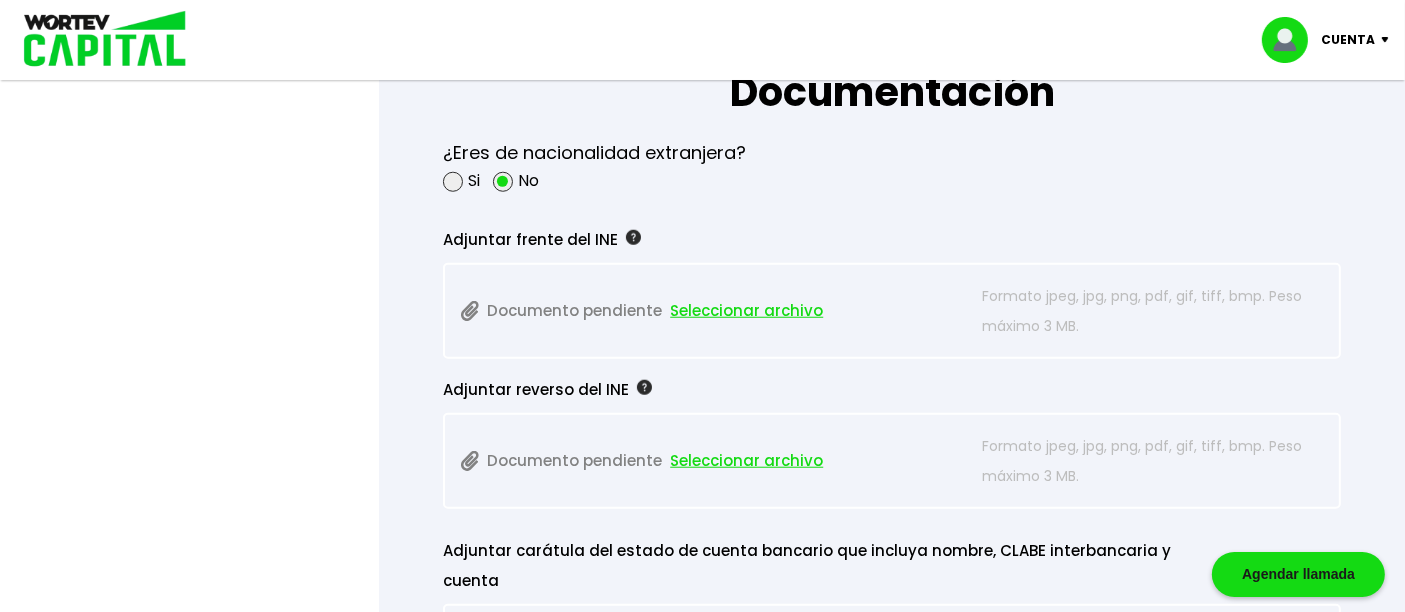 click on "Seleccionar archivo" at bounding box center (746, 311) 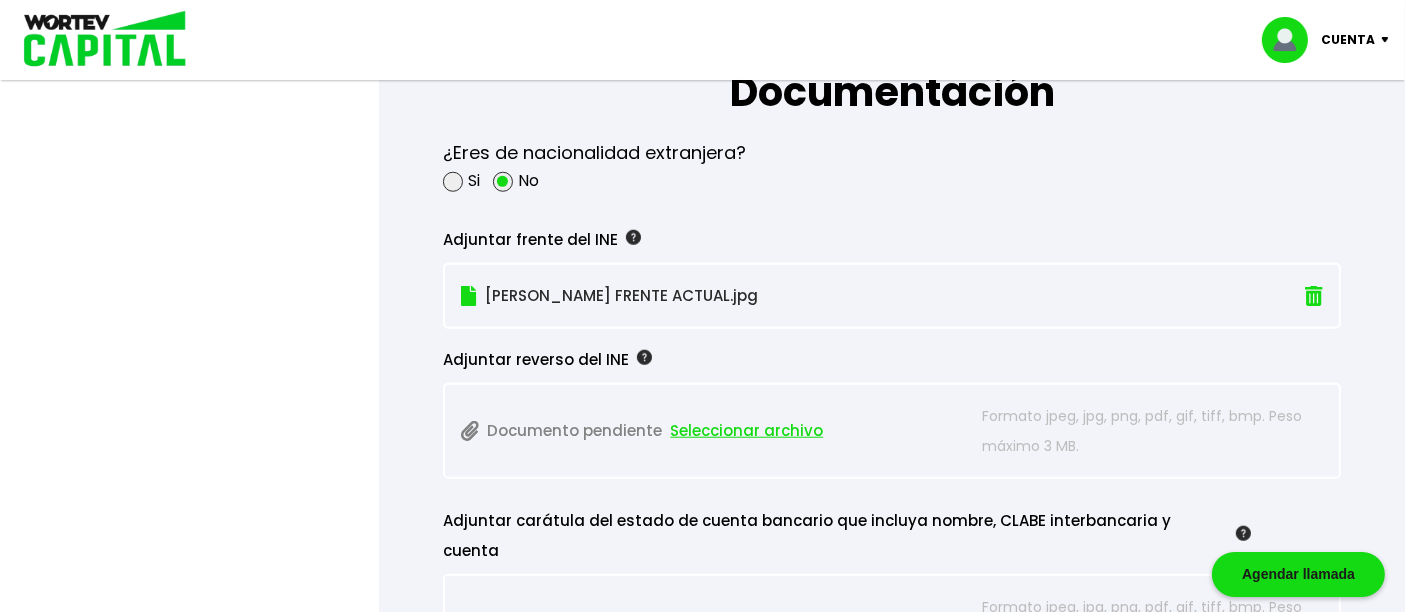 click on "Seleccionar archivo" at bounding box center (746, 431) 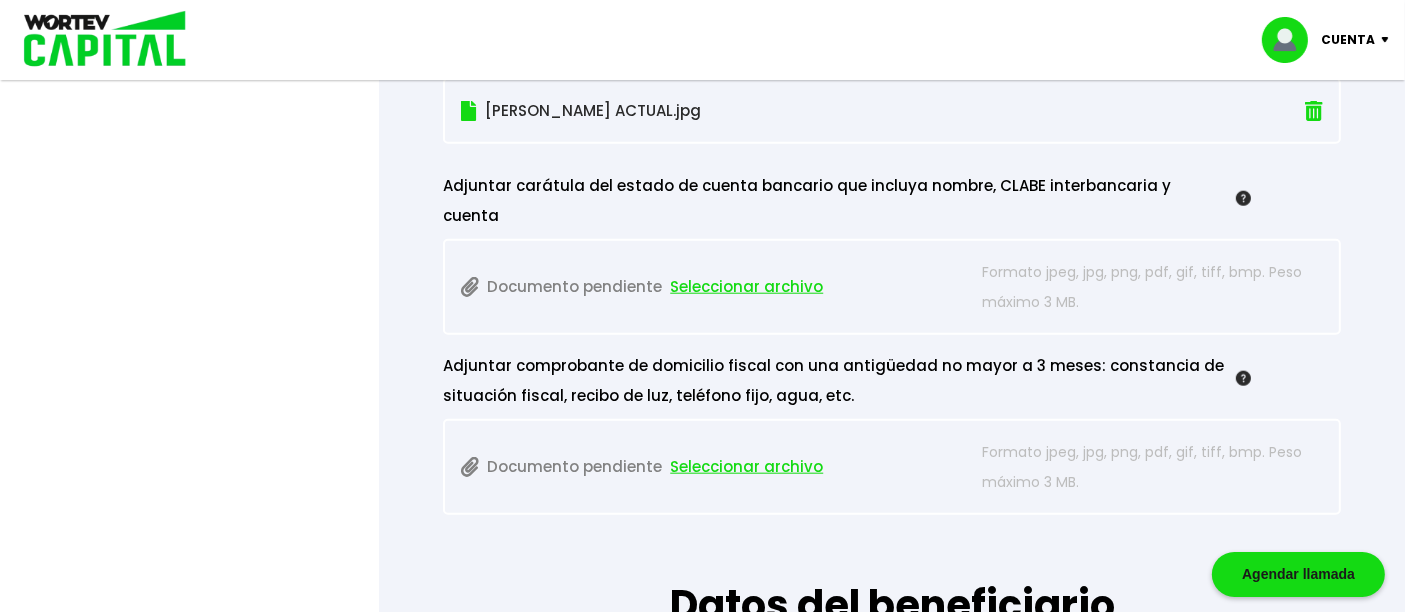 scroll, scrollTop: 2000, scrollLeft: 0, axis: vertical 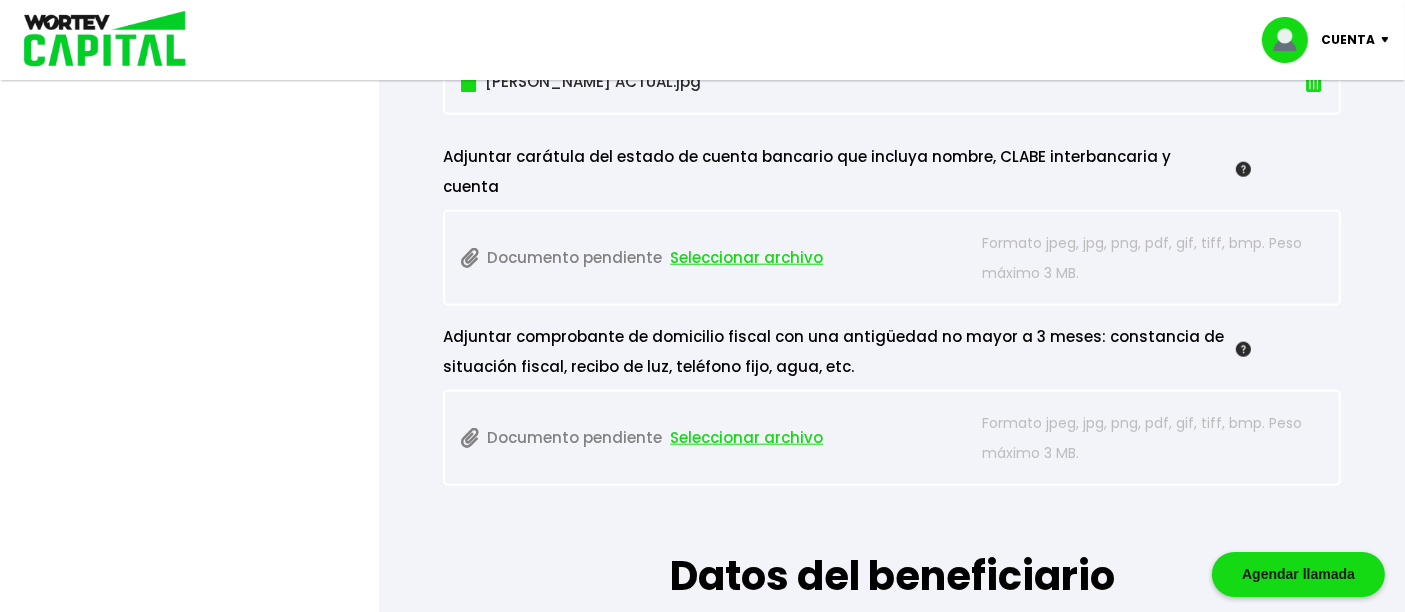 click on "Seleccionar archivo" at bounding box center [746, 438] 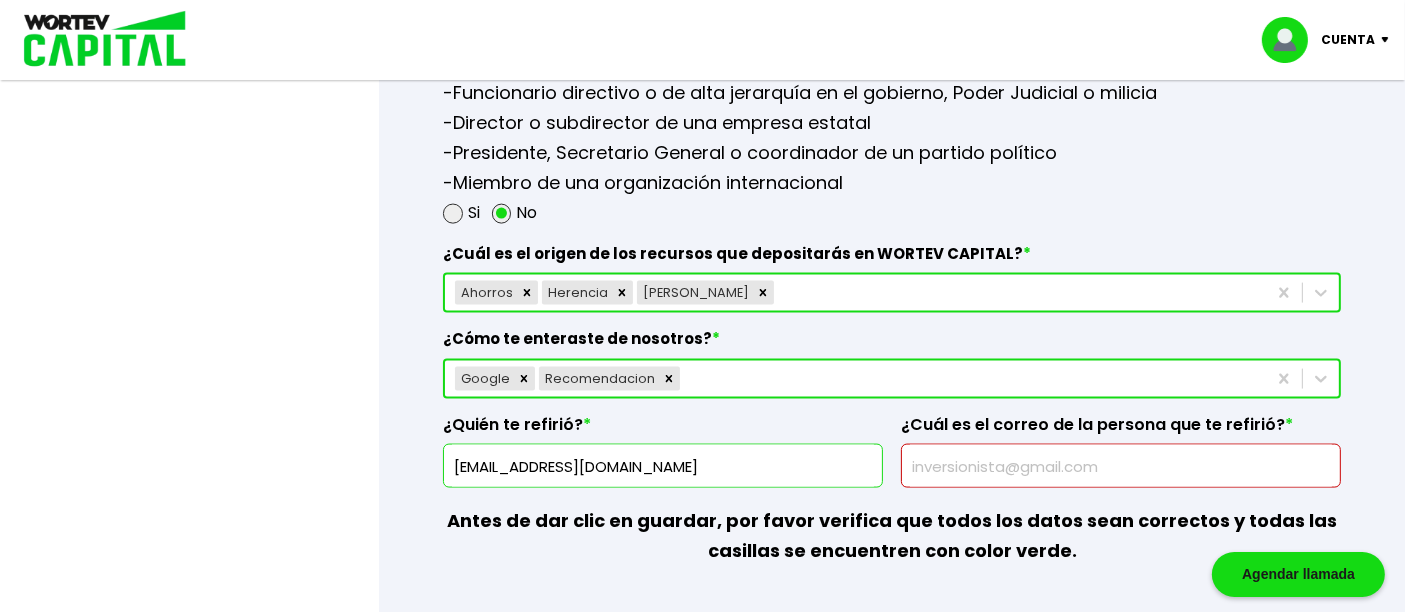 scroll, scrollTop: 3111, scrollLeft: 0, axis: vertical 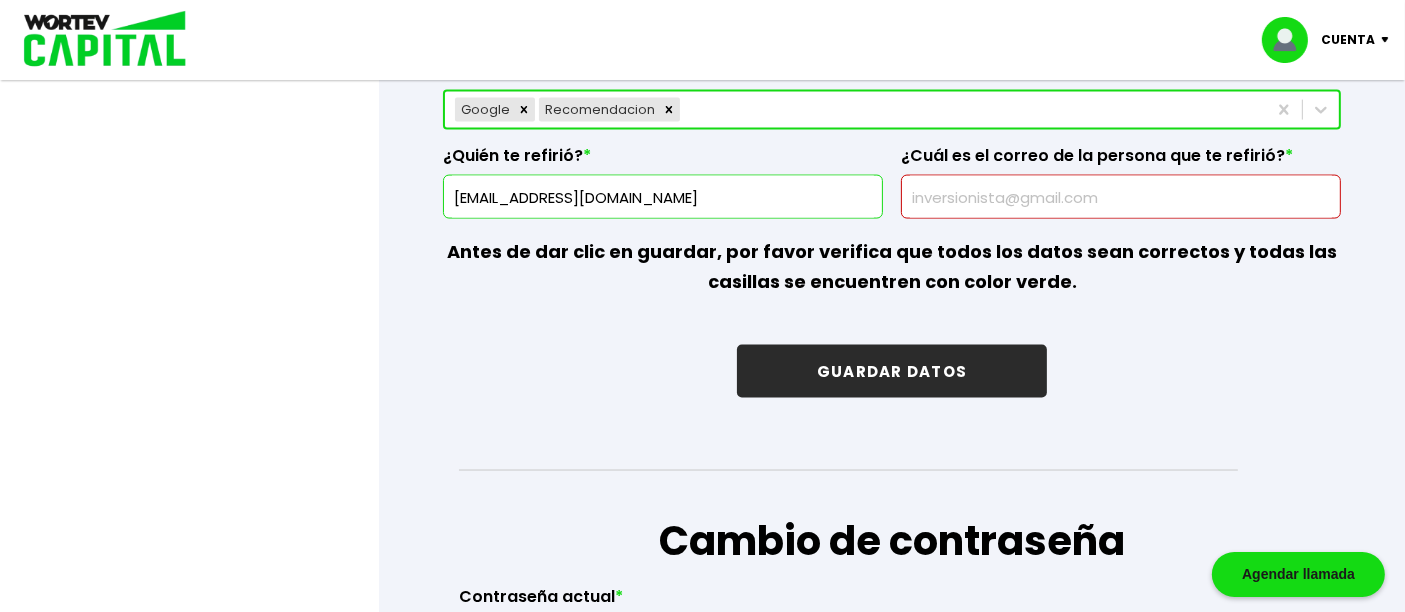 click on "GUARDAR DATOS" at bounding box center (892, 371) 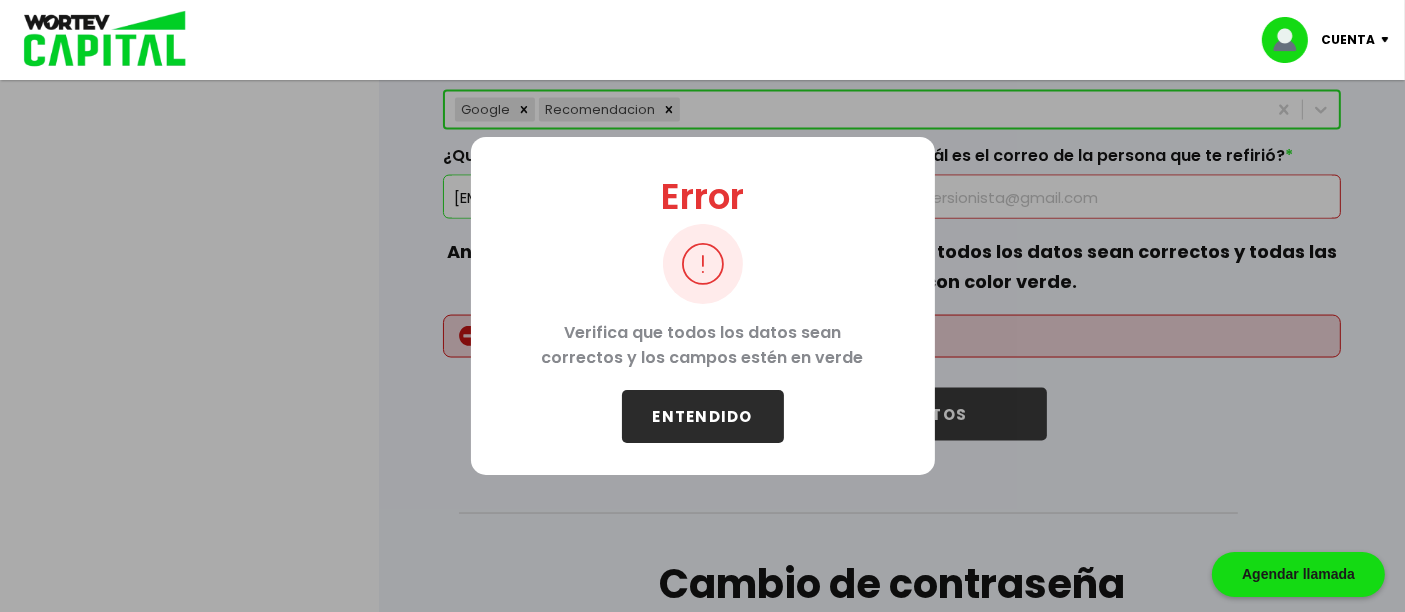 click on "ENTENDIDO" at bounding box center (703, 416) 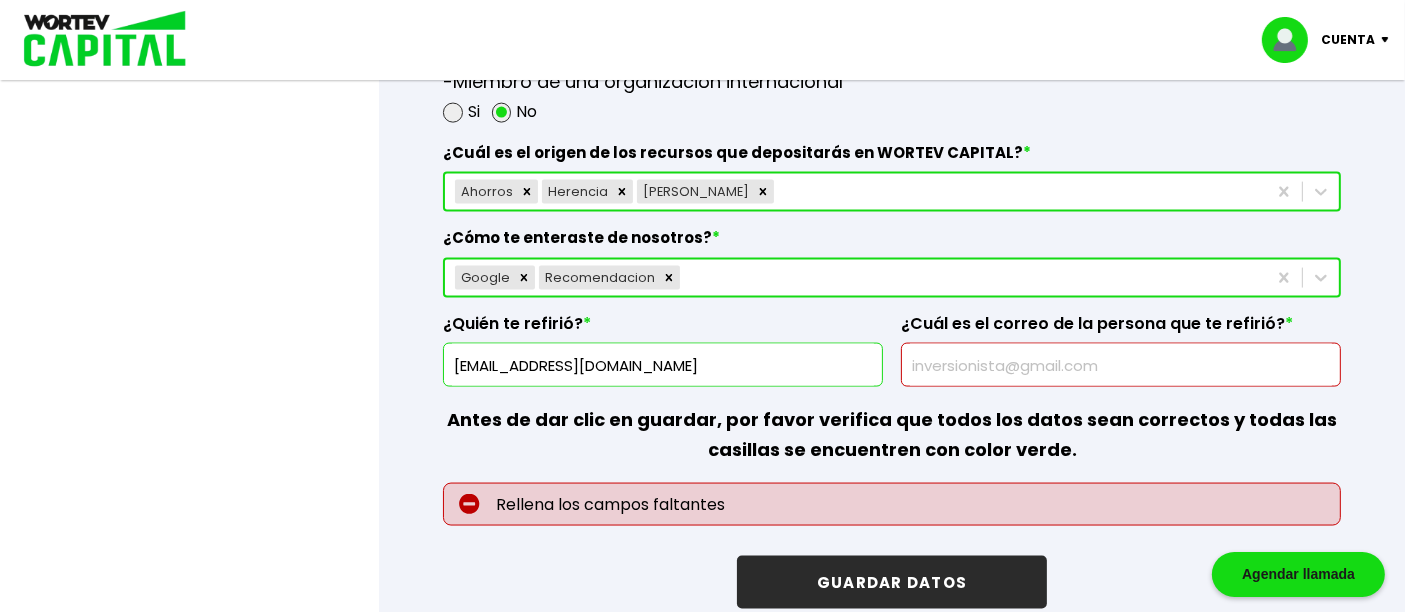 scroll, scrollTop: 3111, scrollLeft: 0, axis: vertical 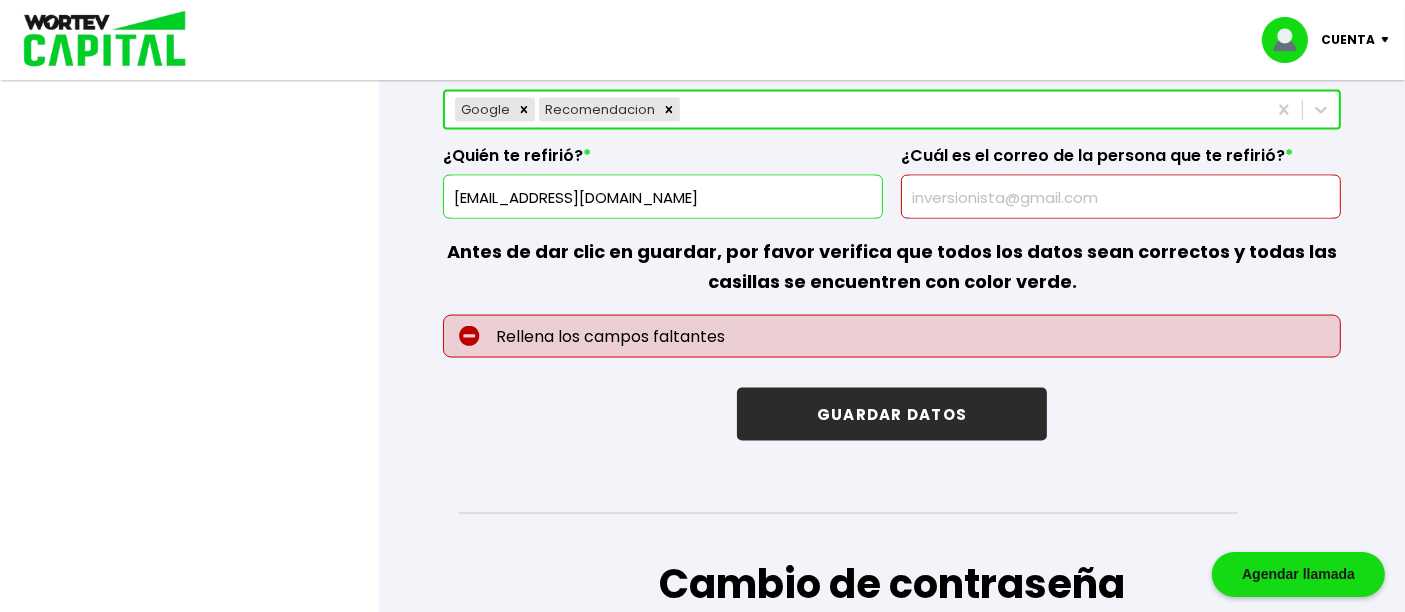 click on "Rellena los campos faltantes" at bounding box center (892, 336) 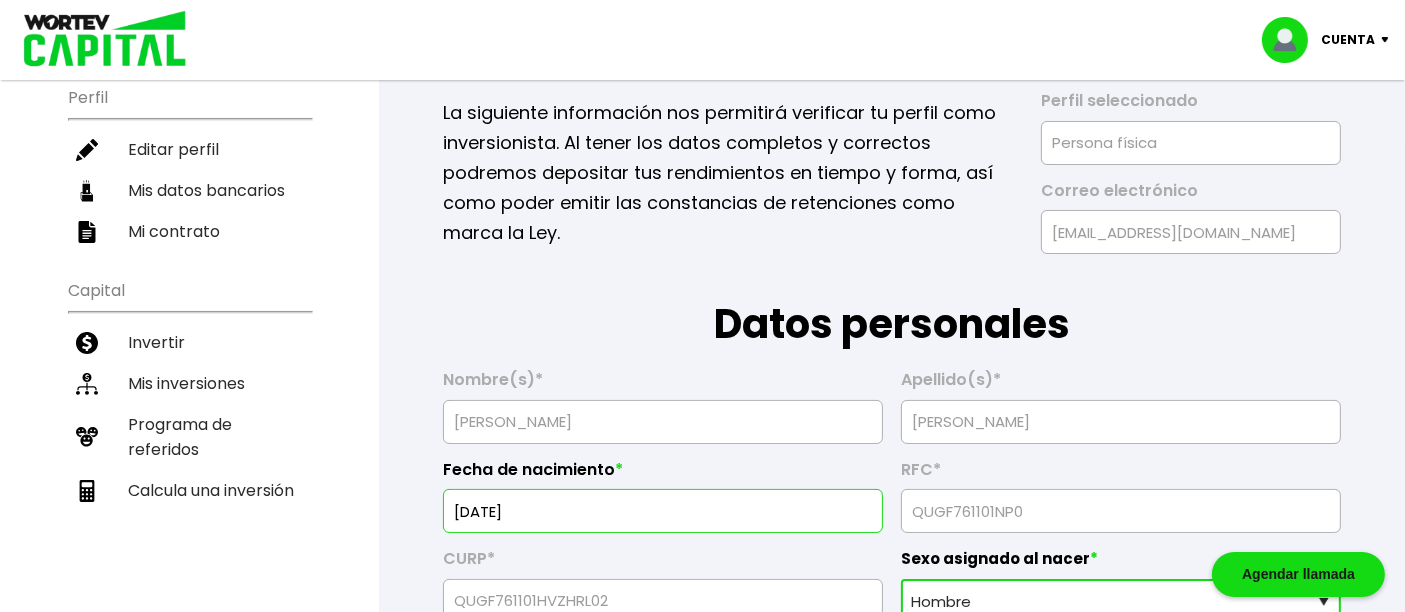 scroll, scrollTop: 0, scrollLeft: 0, axis: both 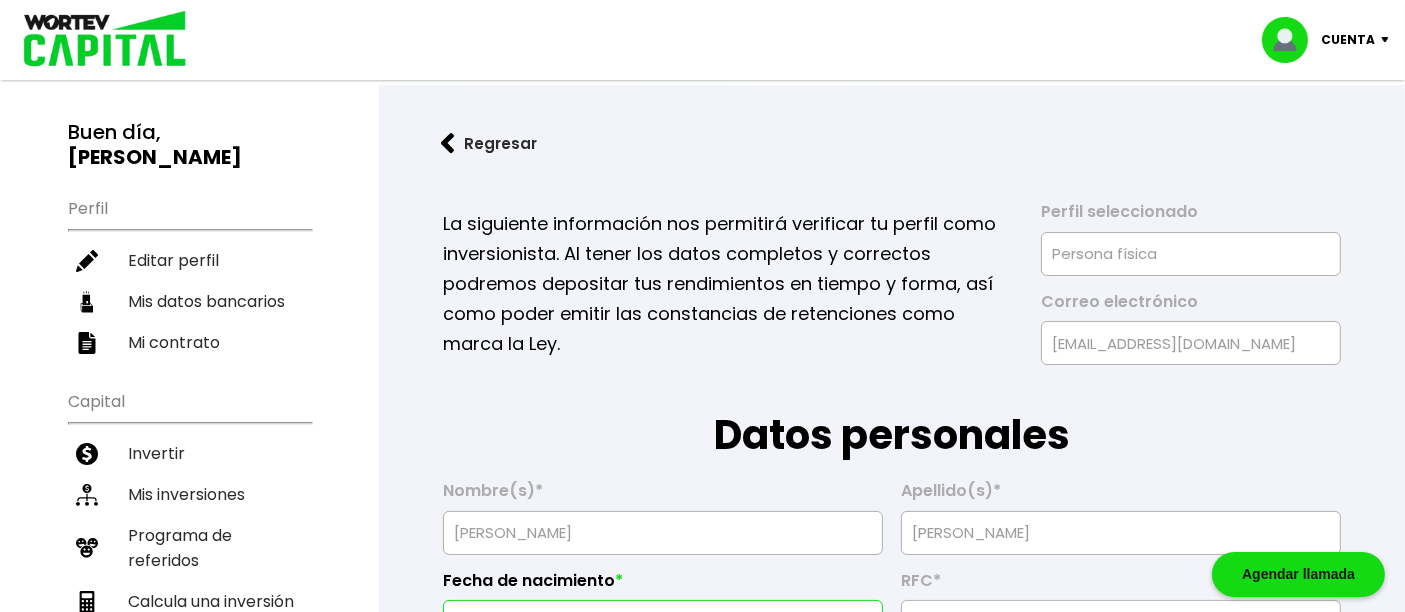click on "La siguiente información nos permitirá verificar tu perfil como inversionista. Al tener los datos completos y correctos podremos depositar tus rendimientos en tiempo y forma, así como poder emitir las constancias de retenciones como marca la Ley." at bounding box center [728, 284] 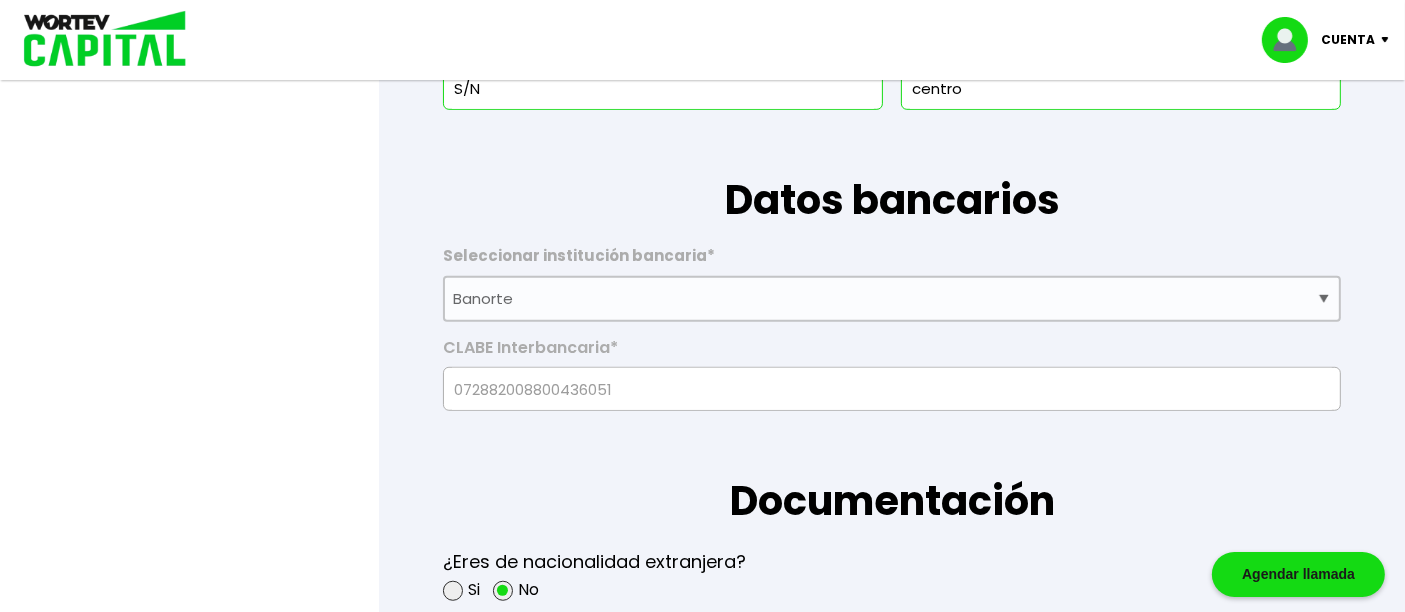 scroll, scrollTop: 1222, scrollLeft: 0, axis: vertical 